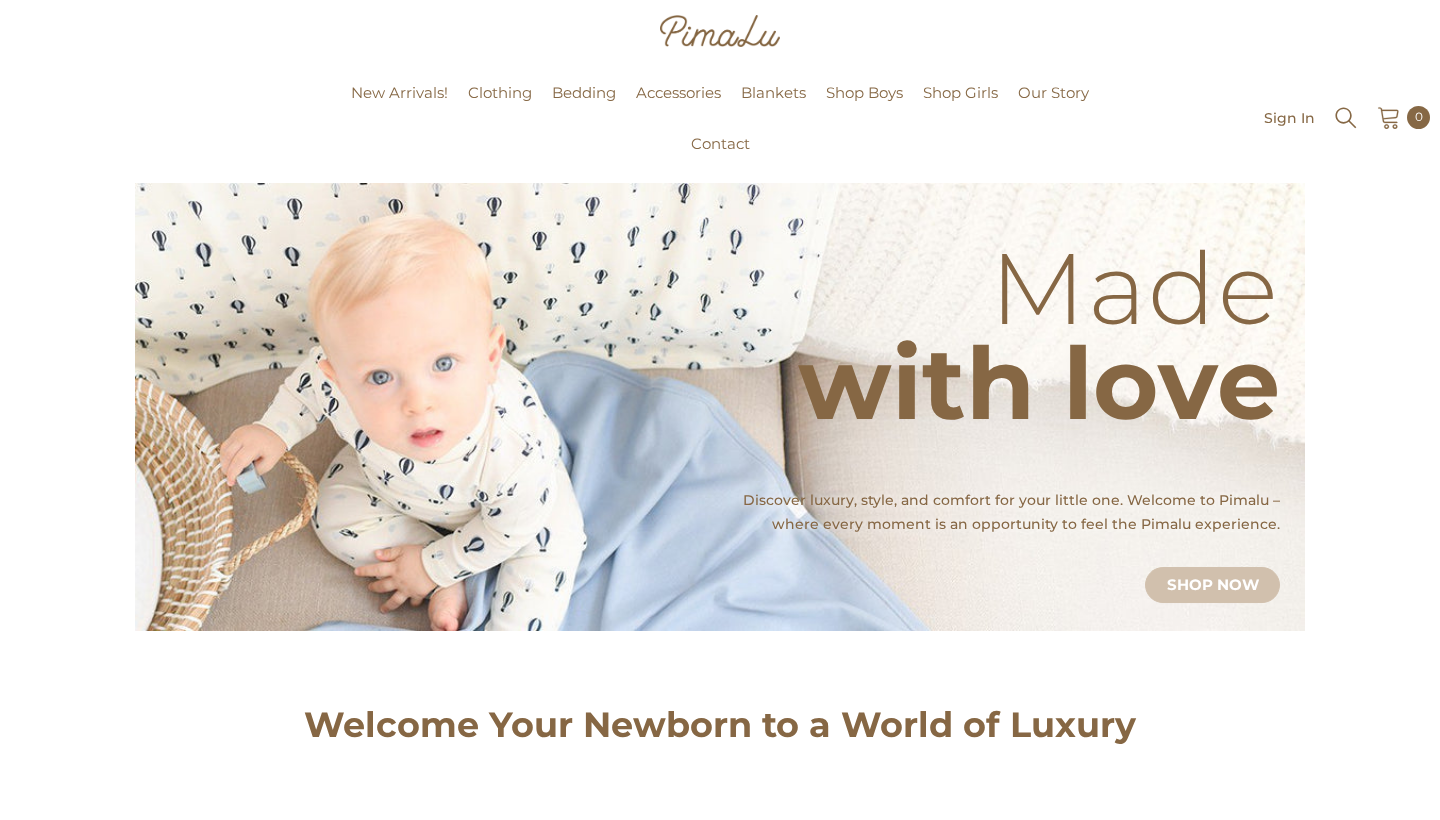 scroll, scrollTop: 55, scrollLeft: 0, axis: vertical 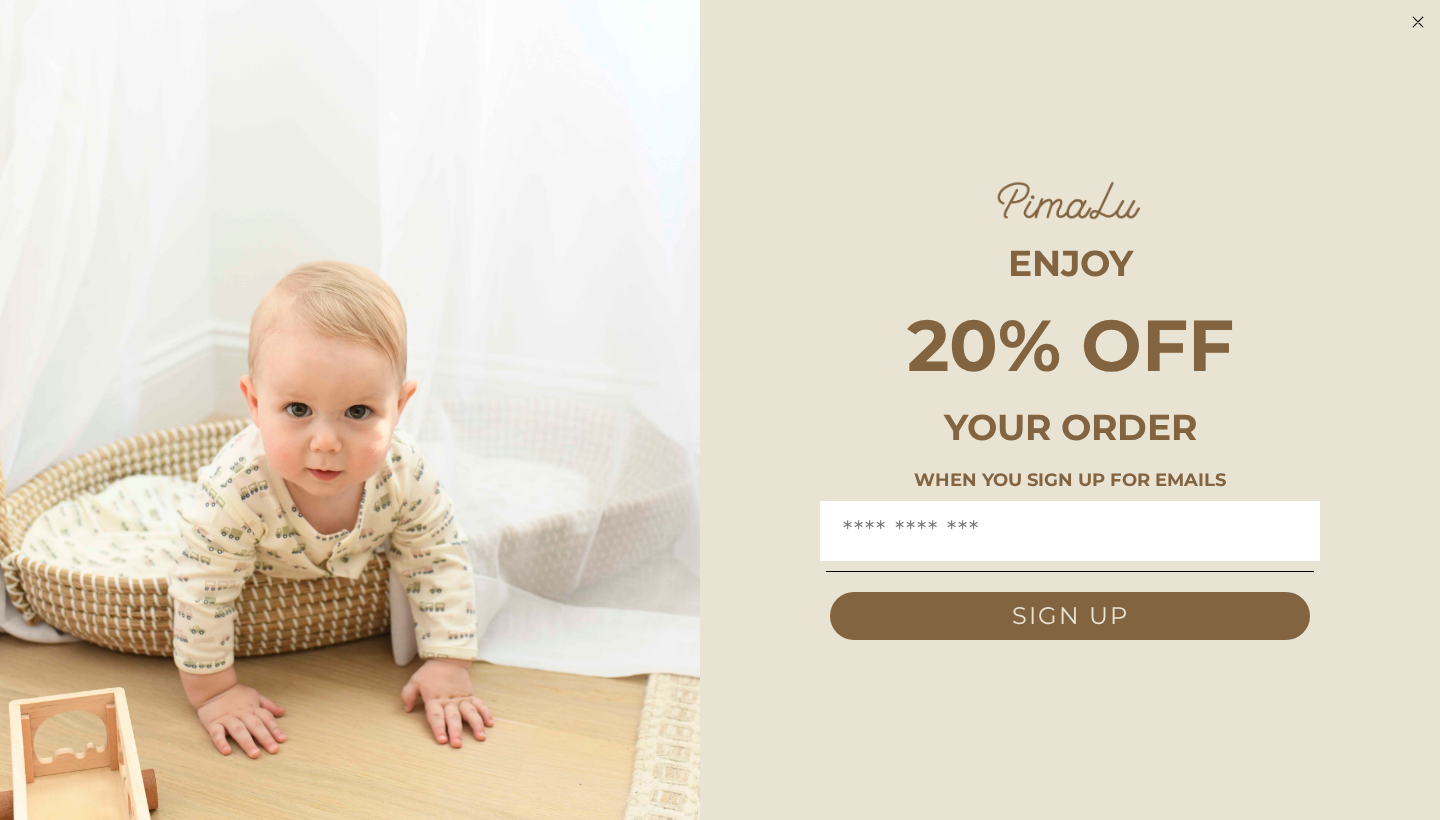 click at bounding box center (1418, 22) 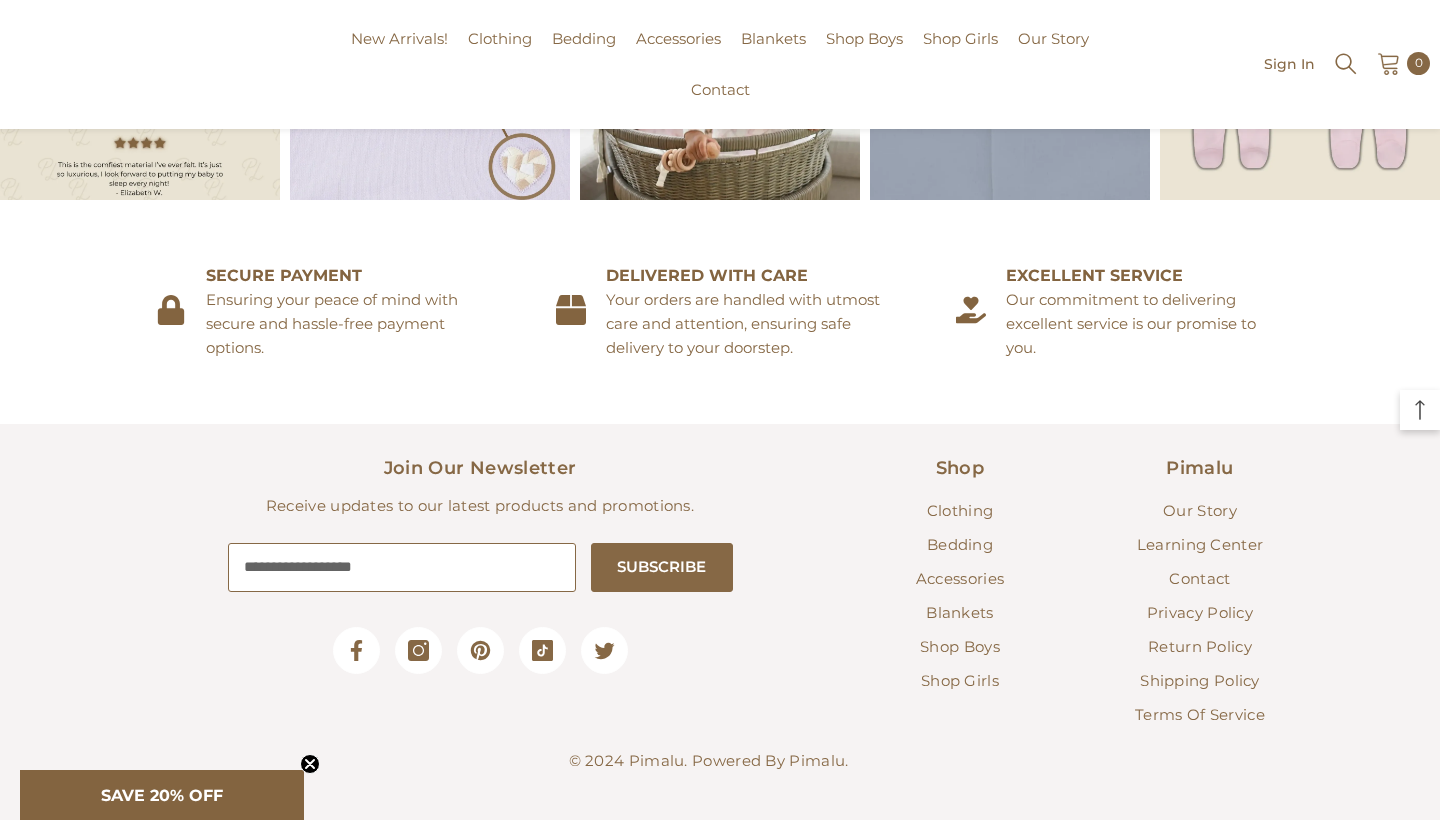 scroll, scrollTop: 2841, scrollLeft: 0, axis: vertical 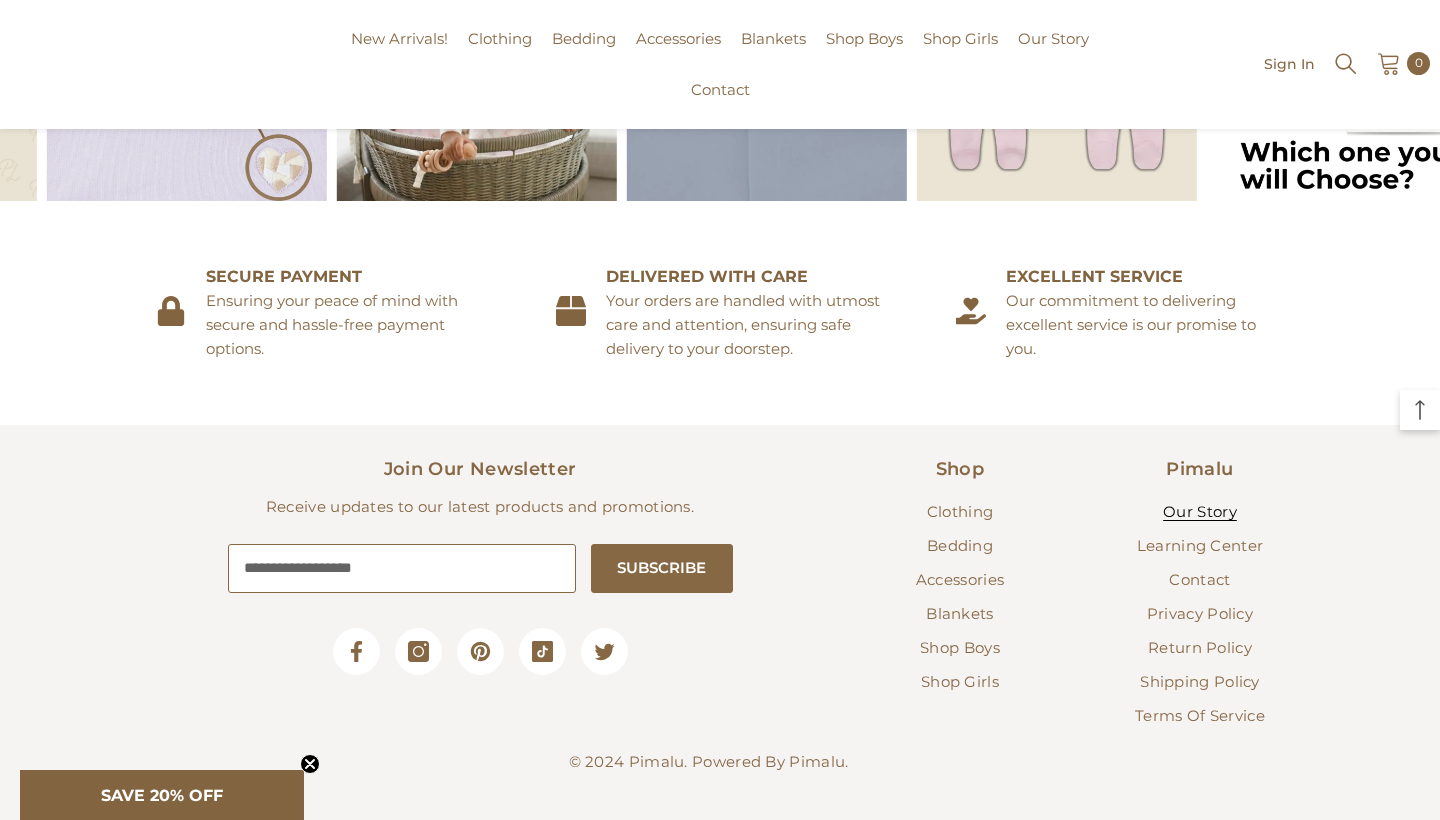 click on "Our Story" at bounding box center [1200, 511] 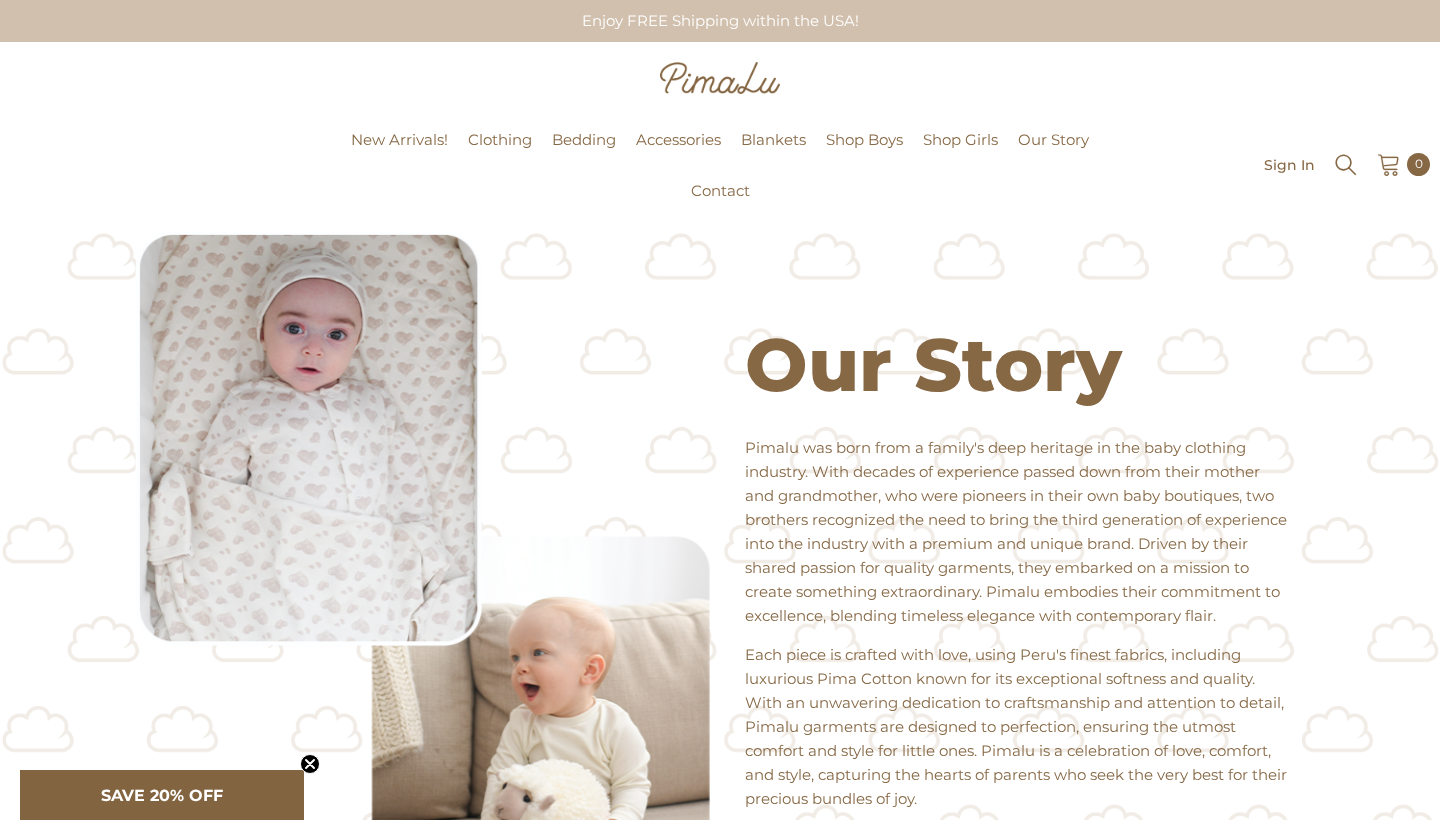 scroll, scrollTop: 0, scrollLeft: 0, axis: both 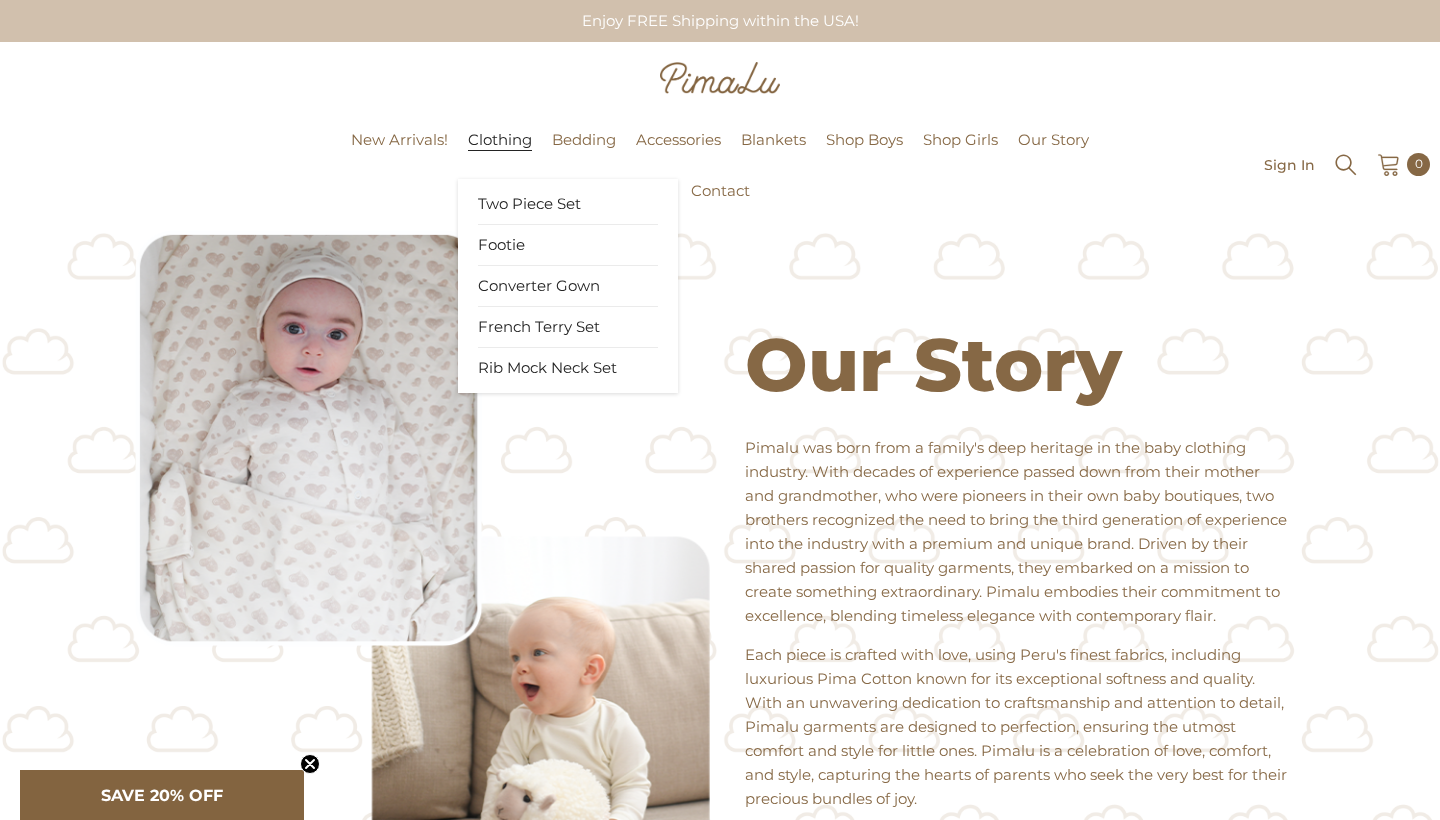 click on "Clothing" at bounding box center [500, 140] 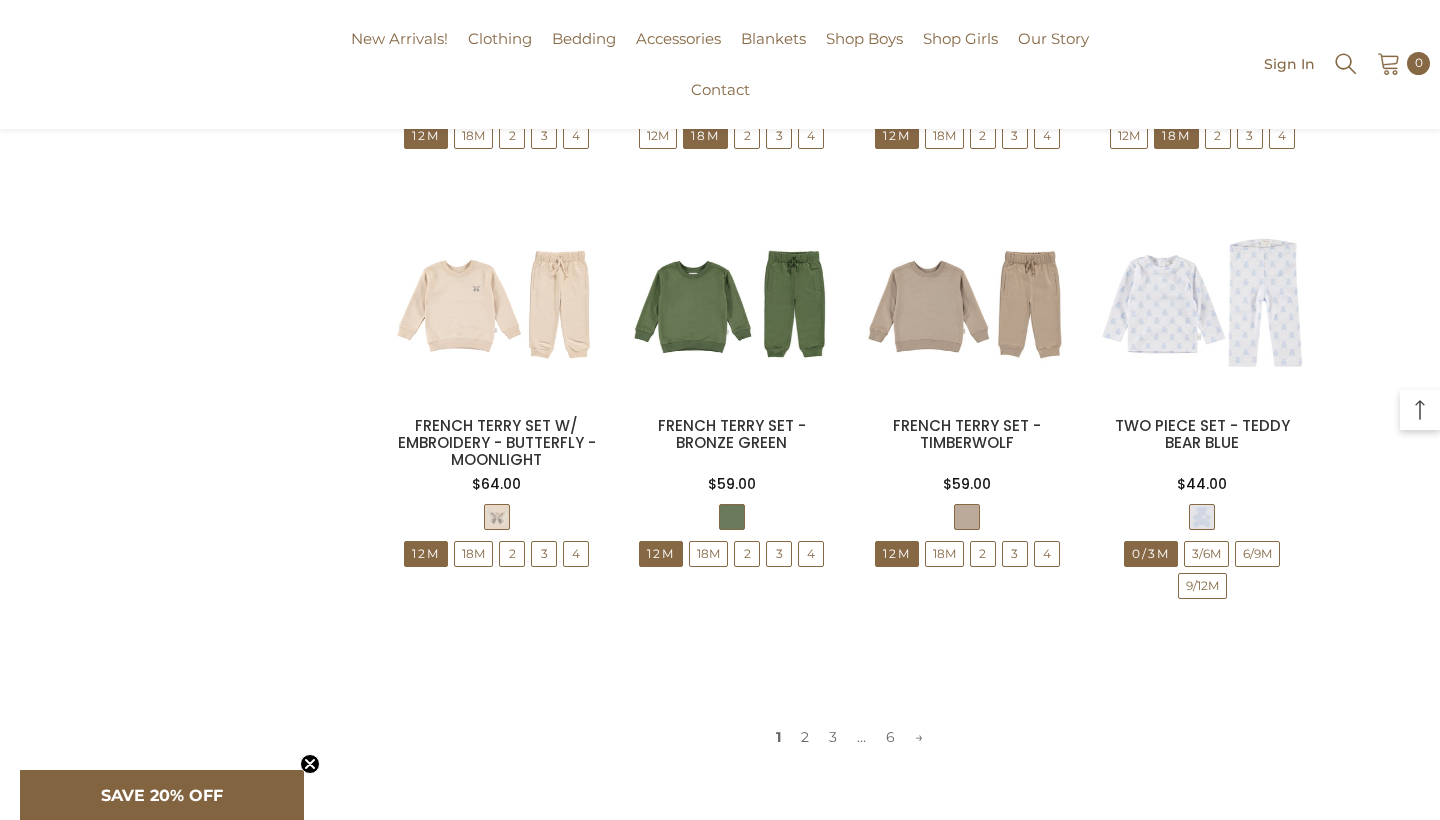 scroll, scrollTop: 1859, scrollLeft: 0, axis: vertical 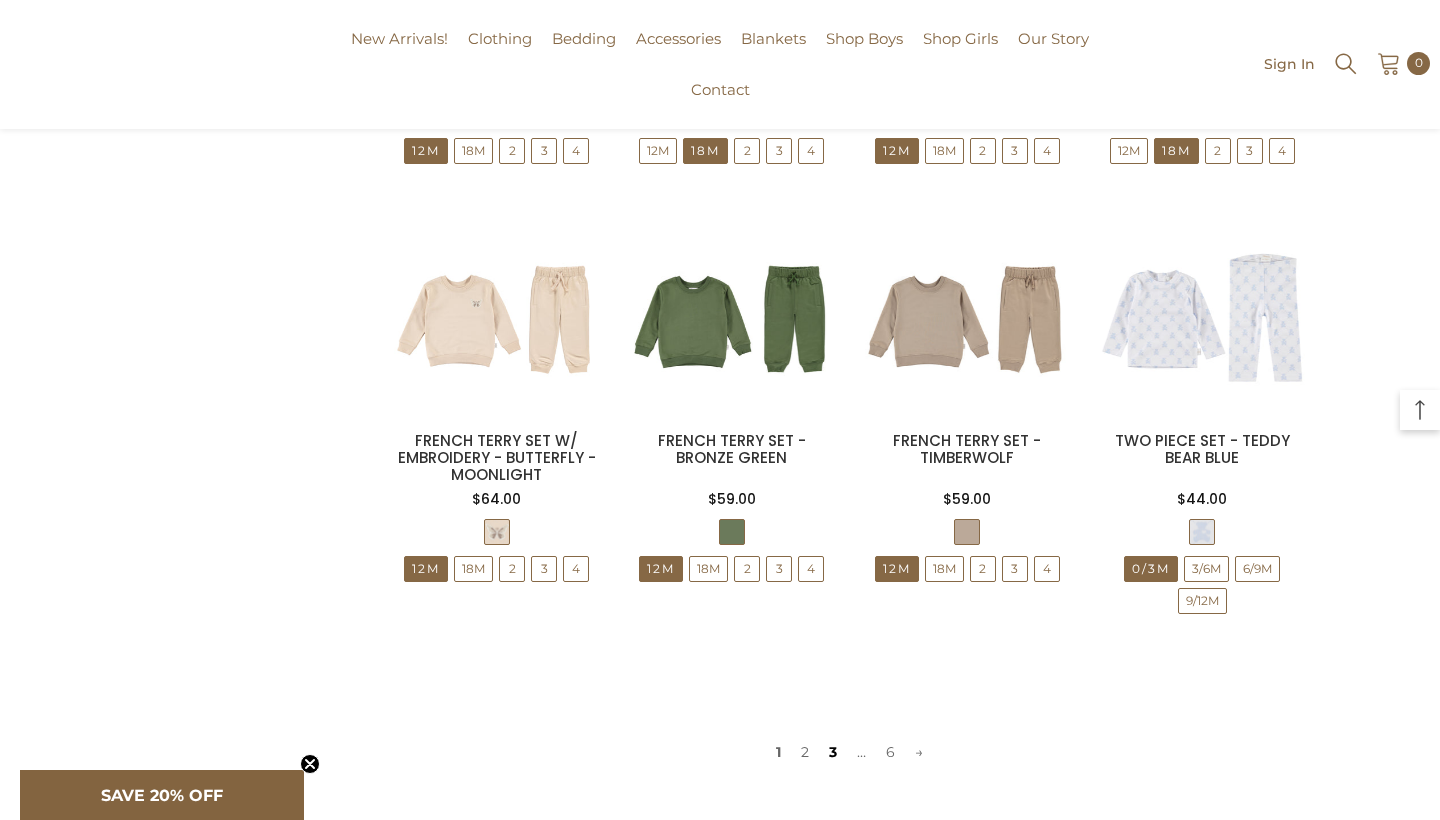 click on "3" at bounding box center [805, 752] 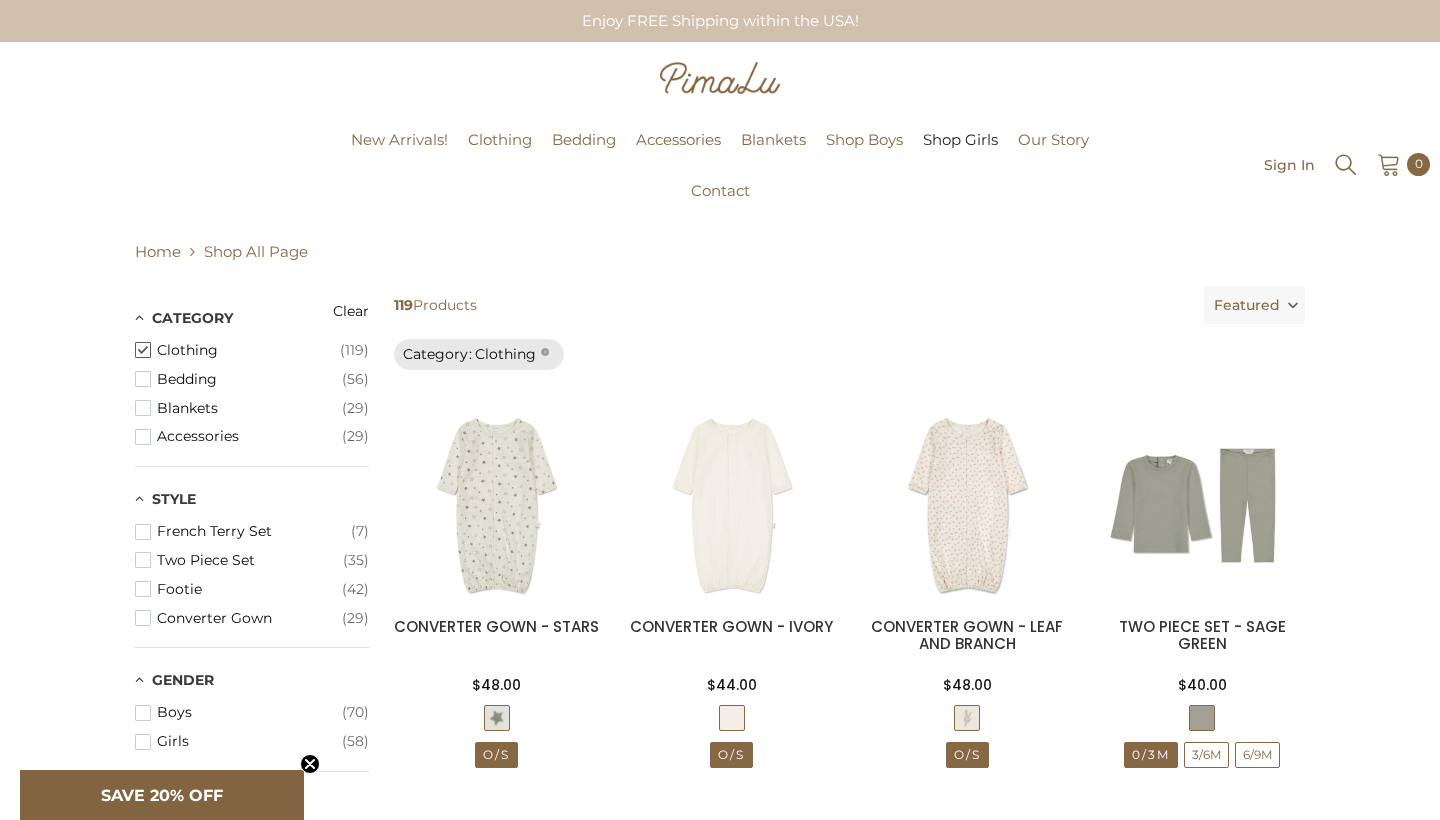 scroll, scrollTop: 0, scrollLeft: 0, axis: both 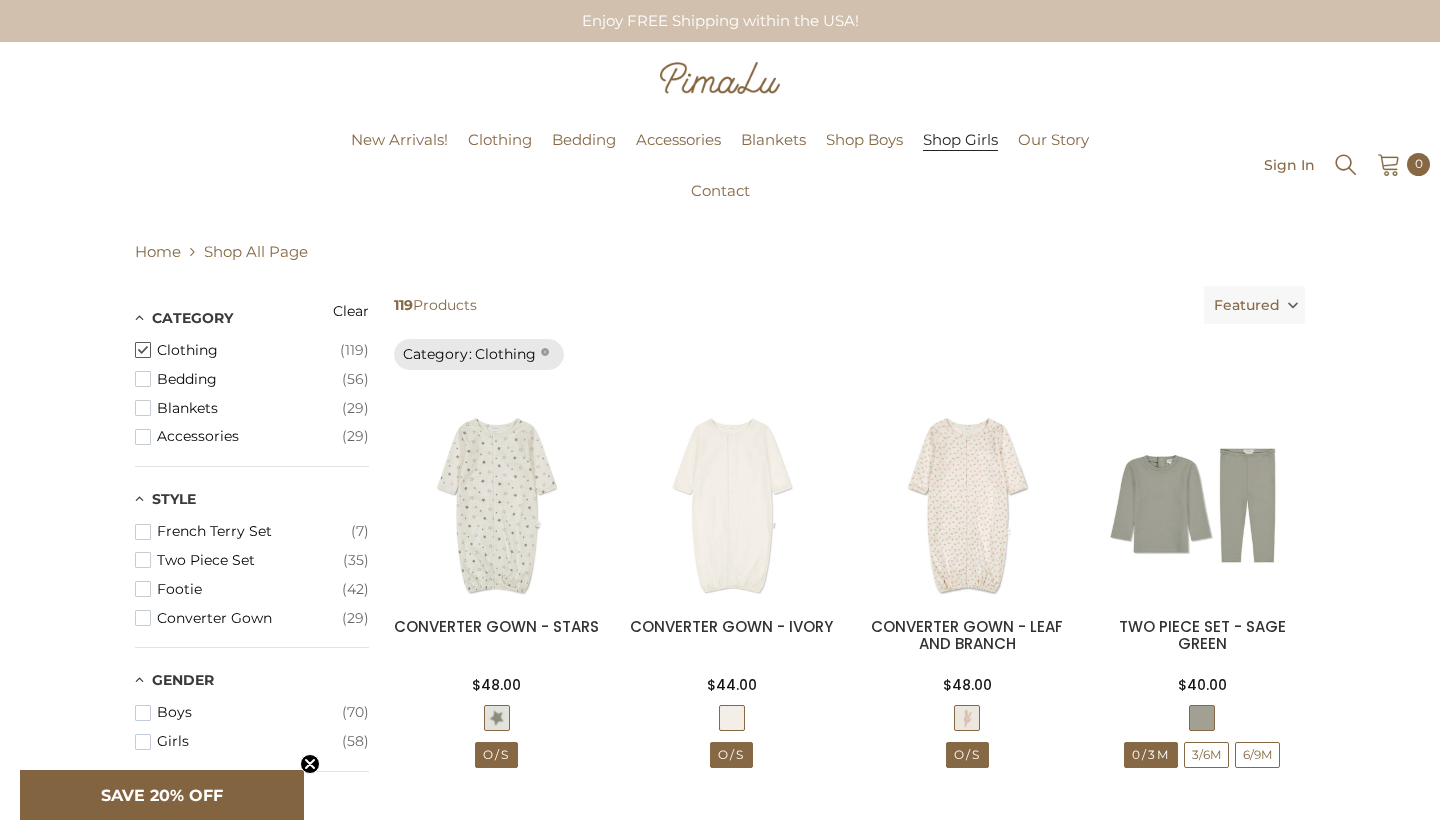 click on "Shop Girls" at bounding box center [960, 140] 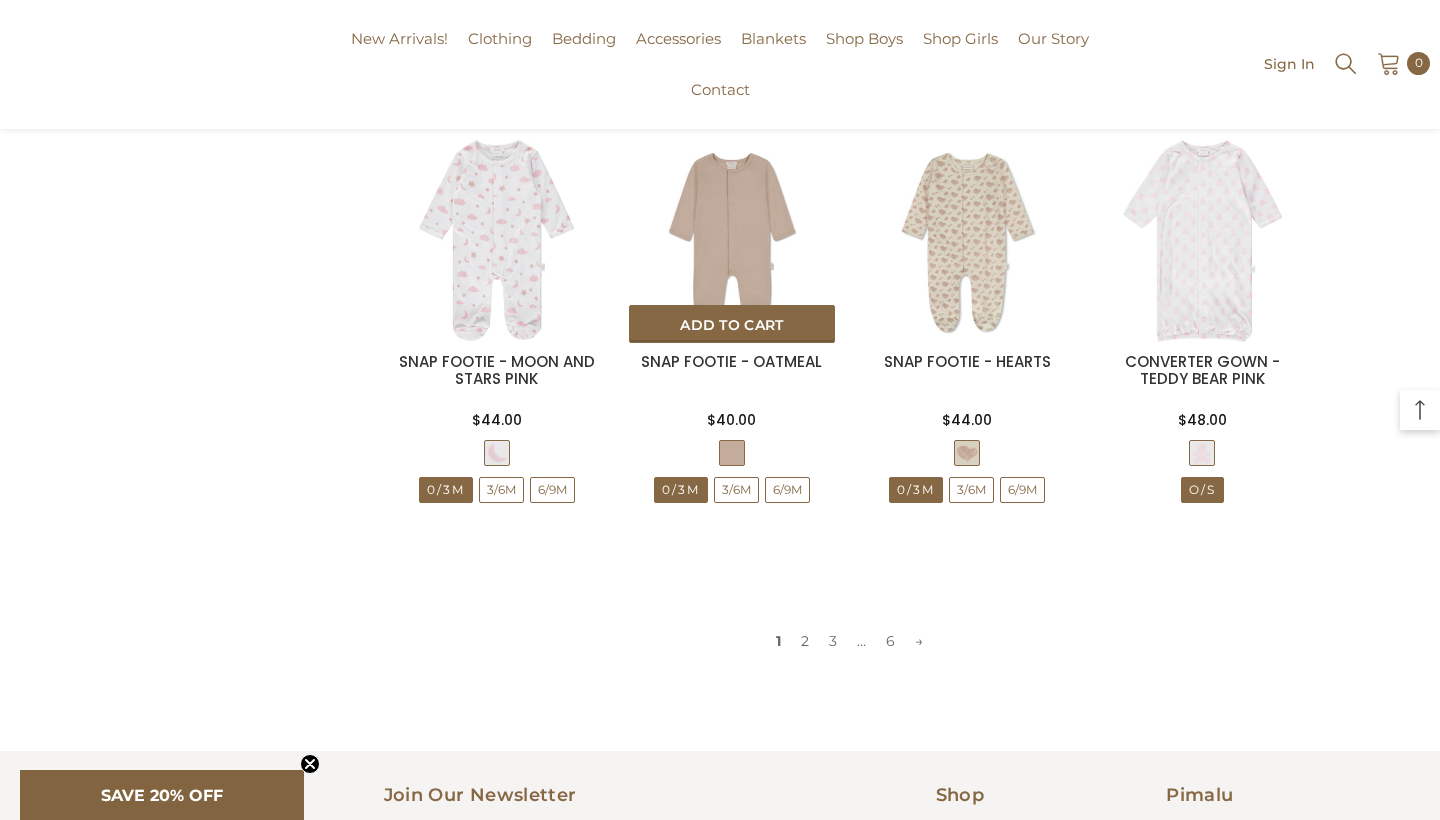 scroll, scrollTop: 2007, scrollLeft: 0, axis: vertical 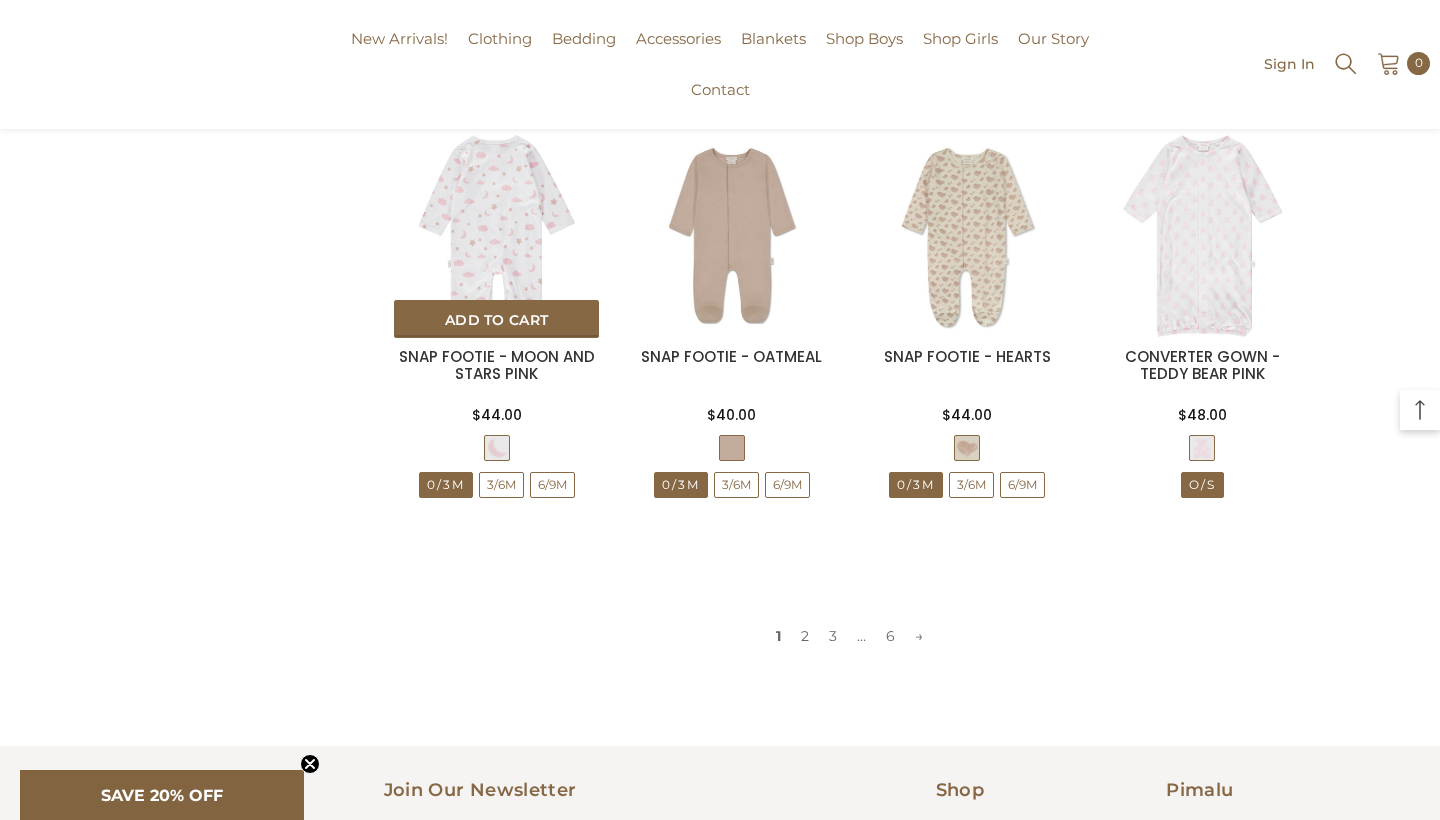 click at bounding box center [496, 235] 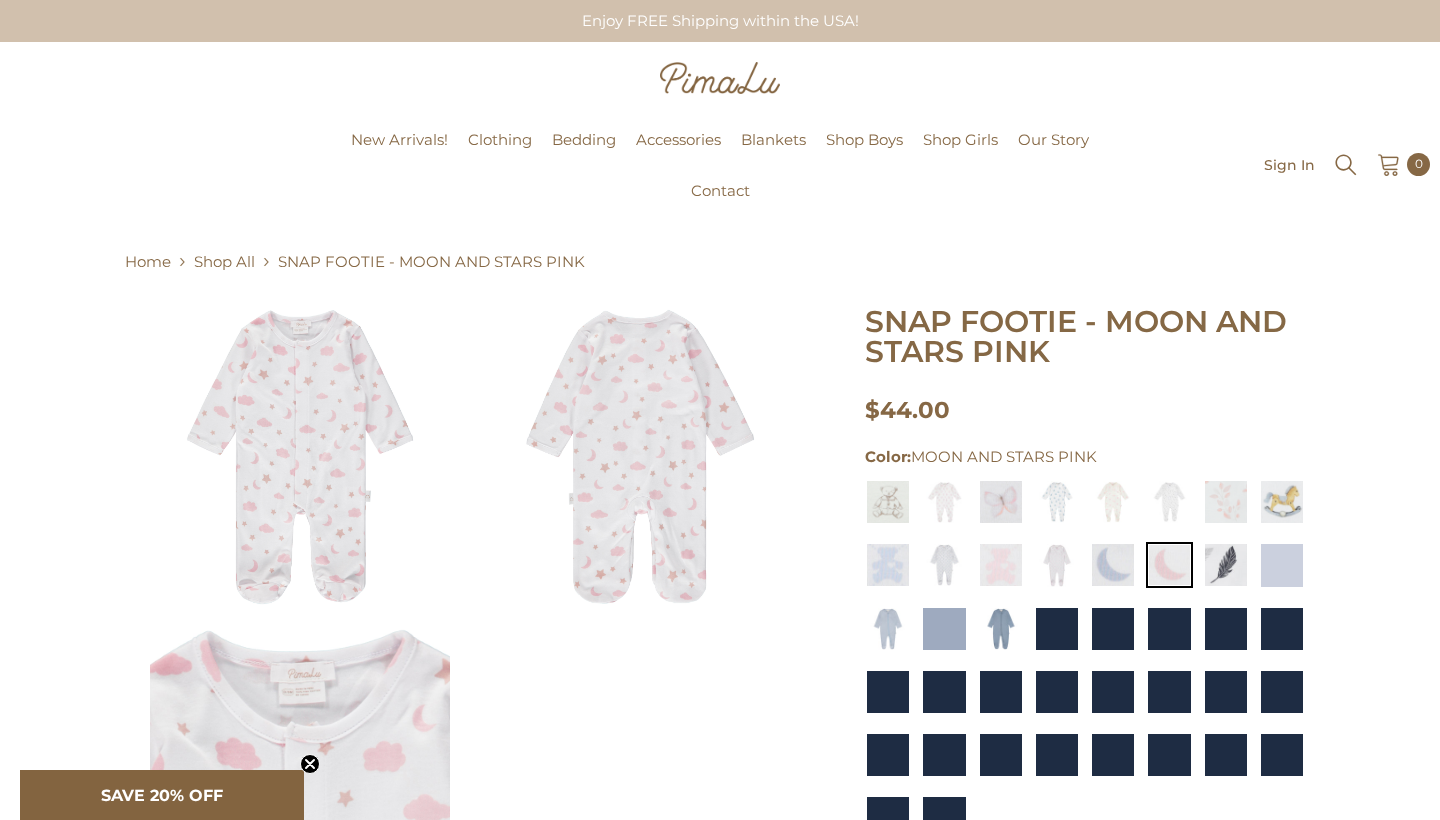 scroll, scrollTop: 0, scrollLeft: 0, axis: both 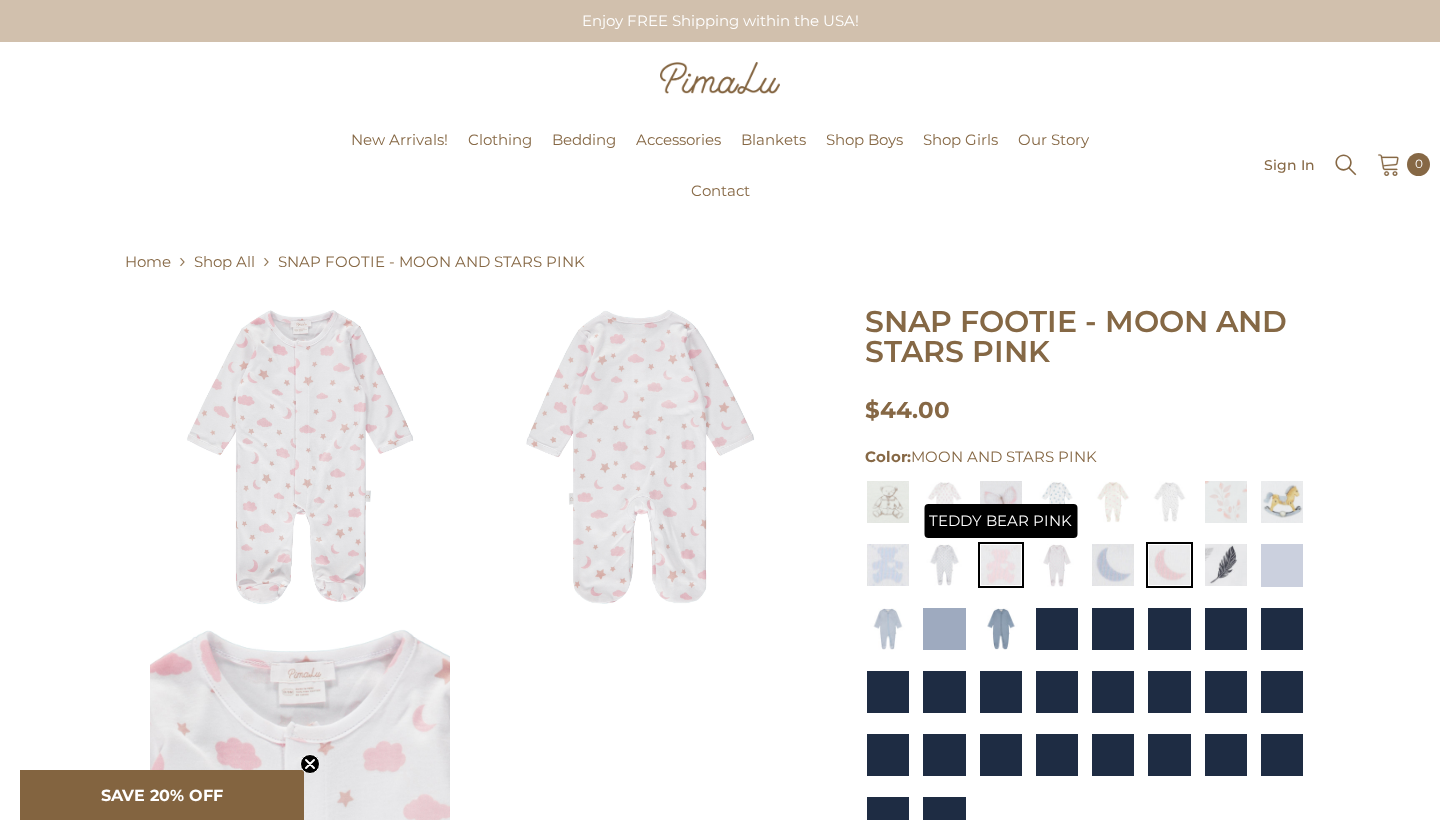 click at bounding box center [1001, 565] 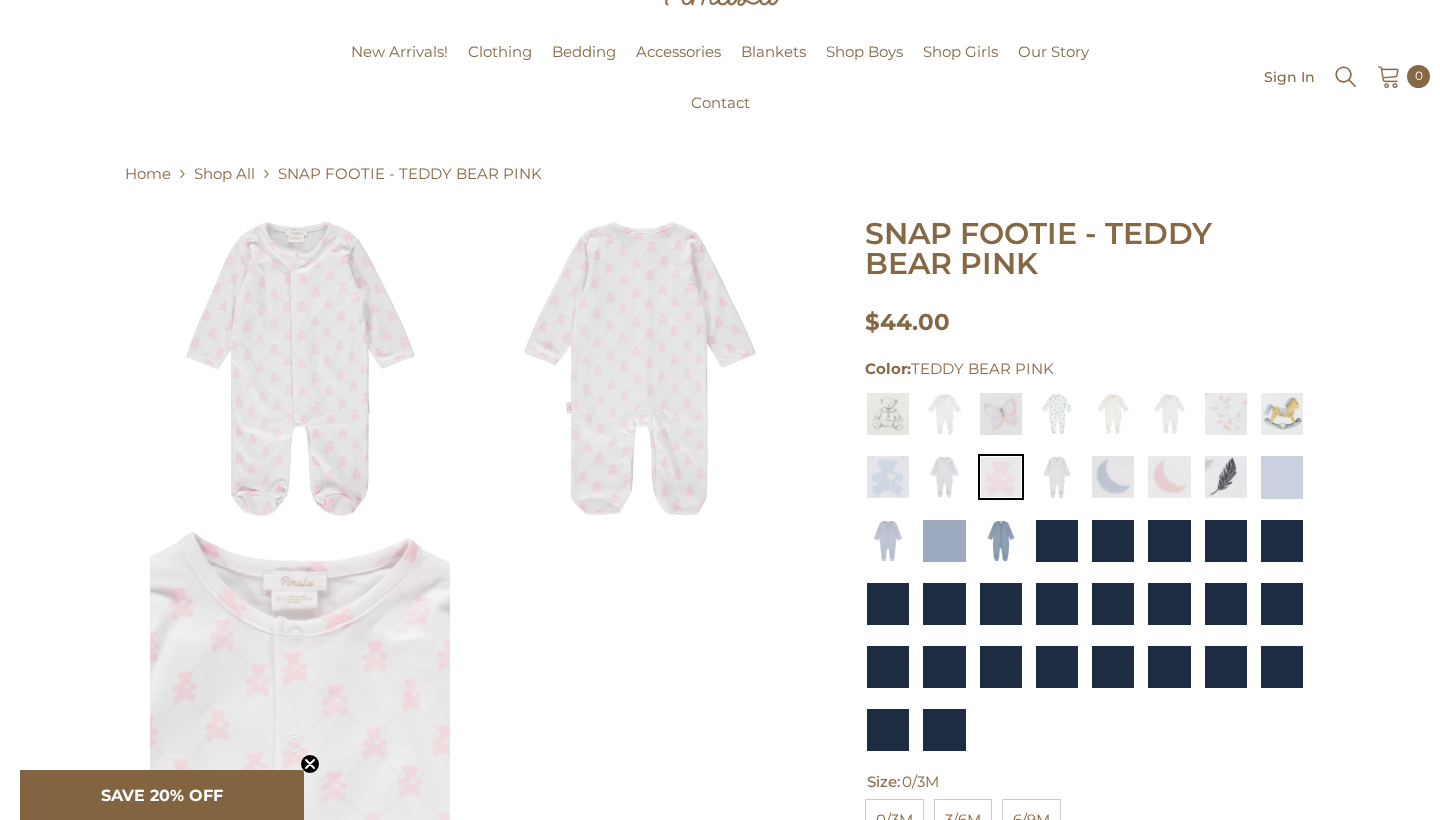 scroll, scrollTop: 124, scrollLeft: 0, axis: vertical 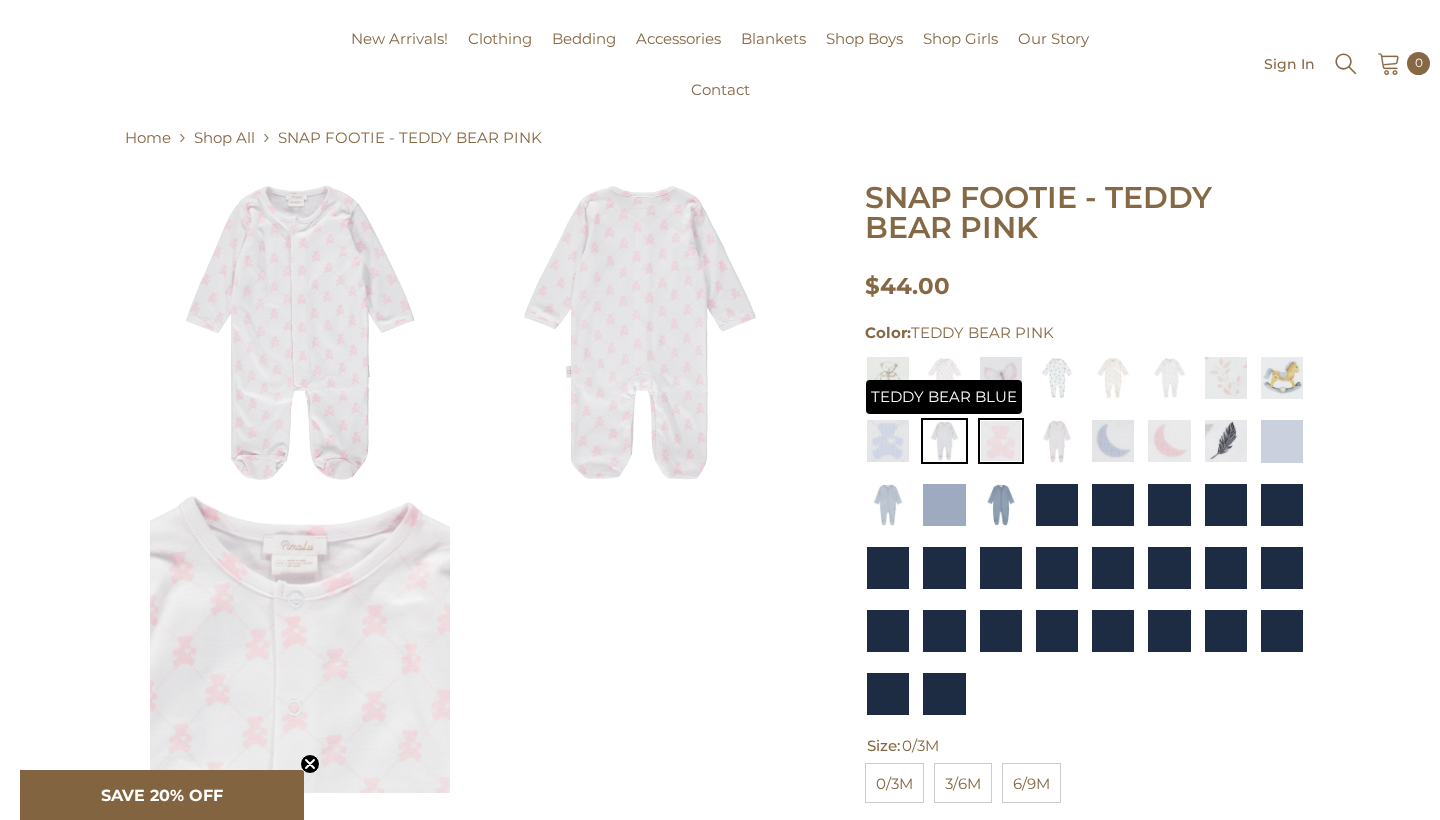click at bounding box center [944, 441] 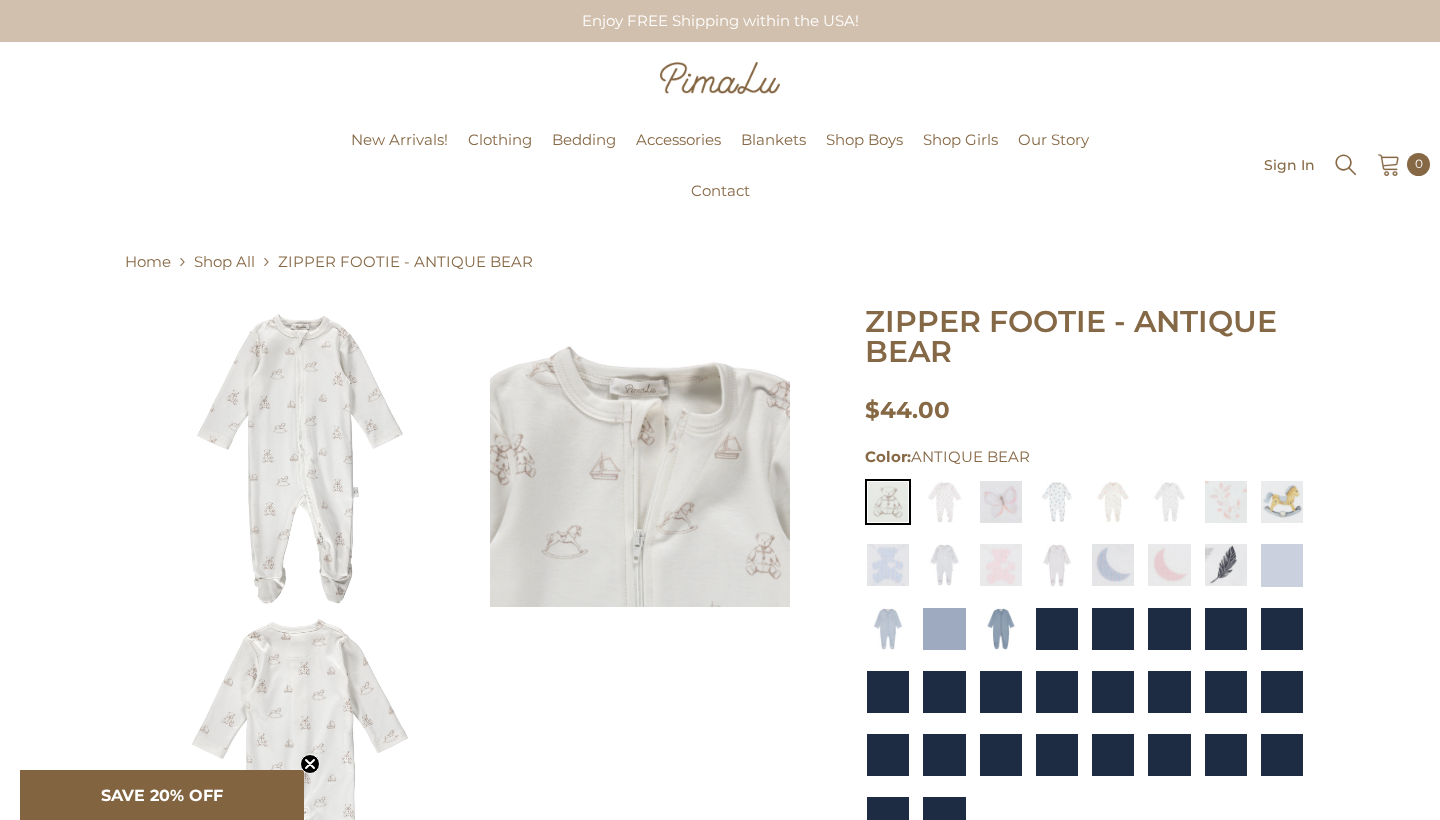 scroll, scrollTop: 0, scrollLeft: 0, axis: both 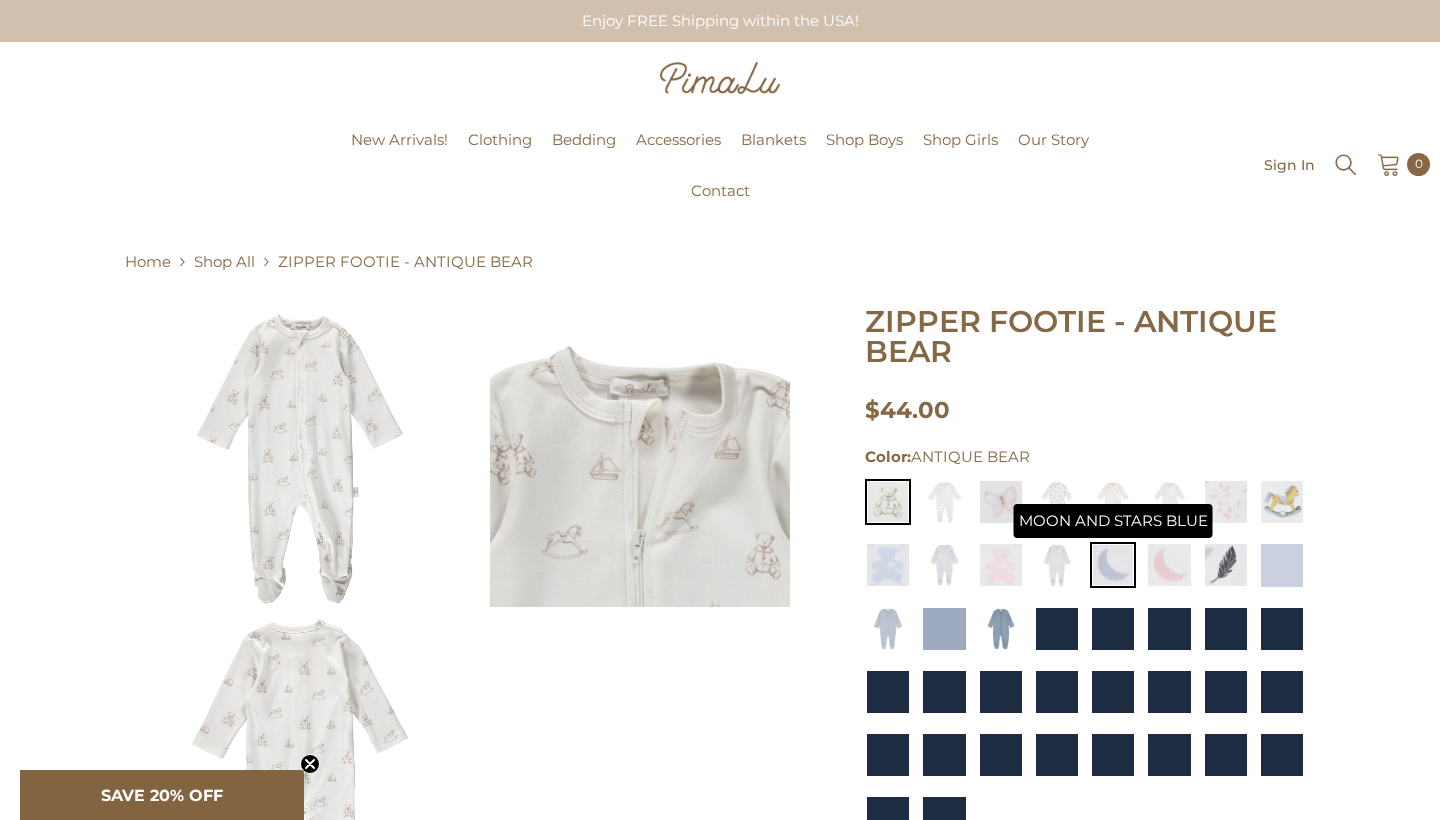 click at bounding box center [1113, 565] 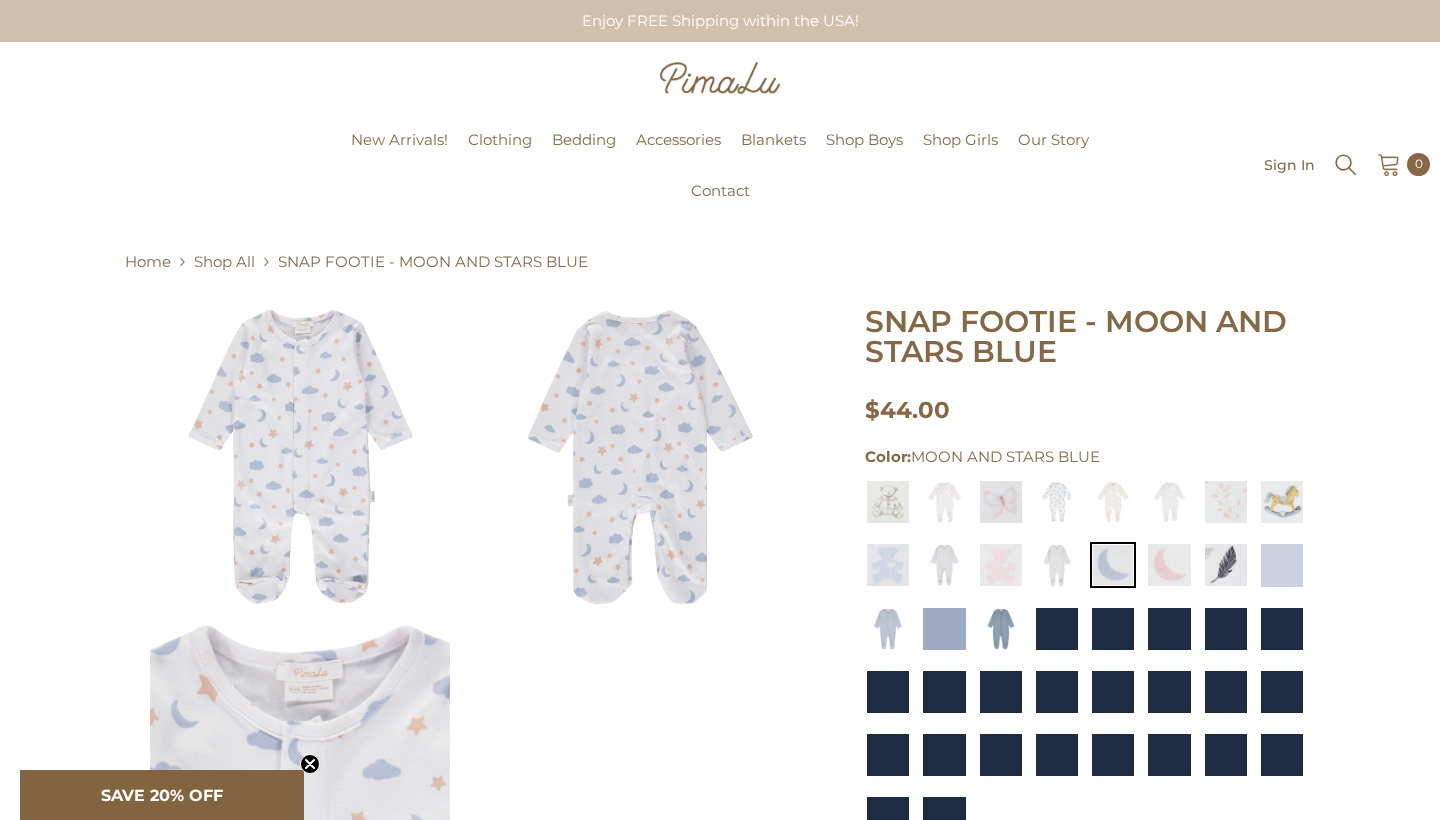 scroll, scrollTop: 0, scrollLeft: 0, axis: both 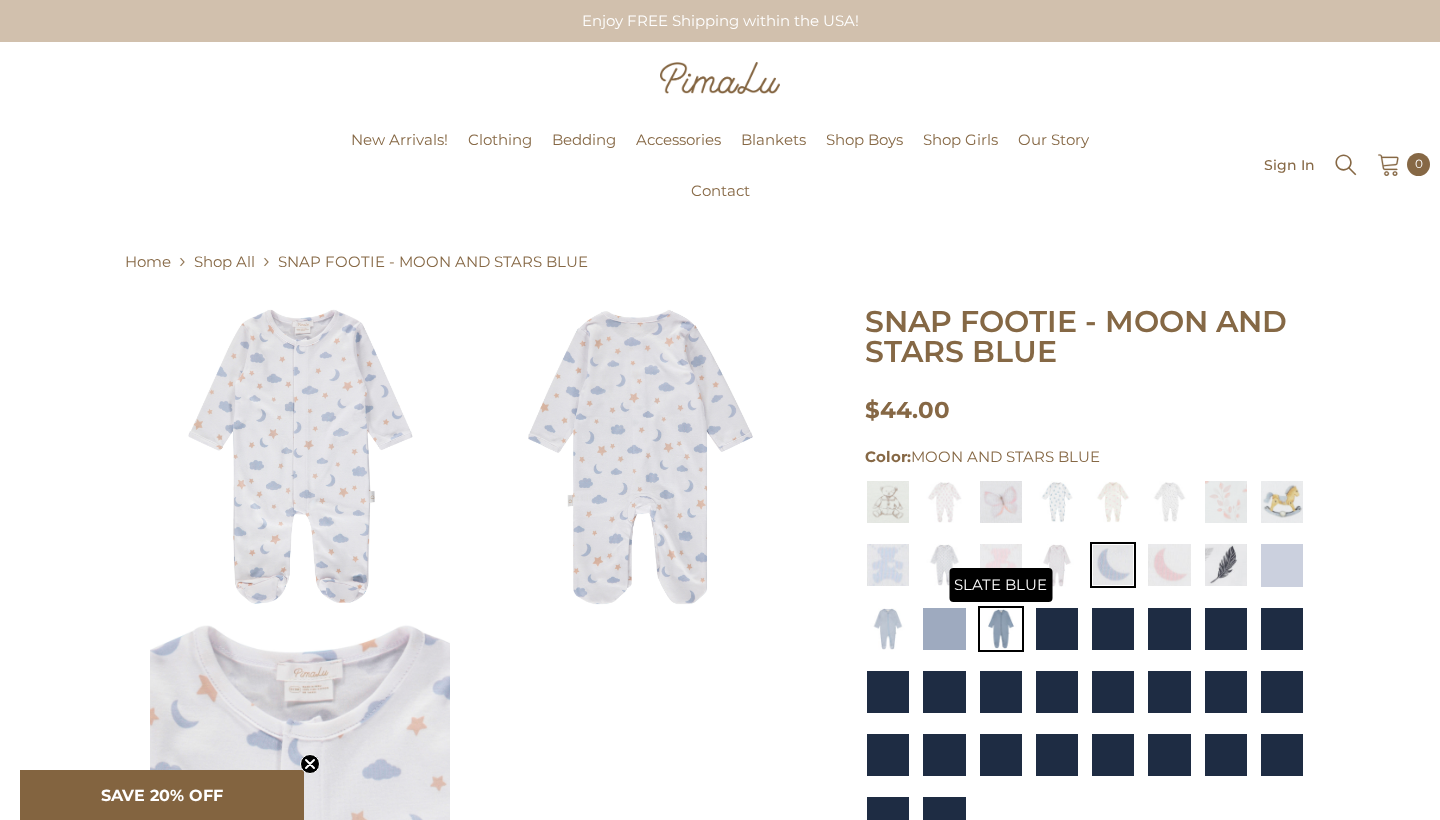 click at bounding box center (1001, 629) 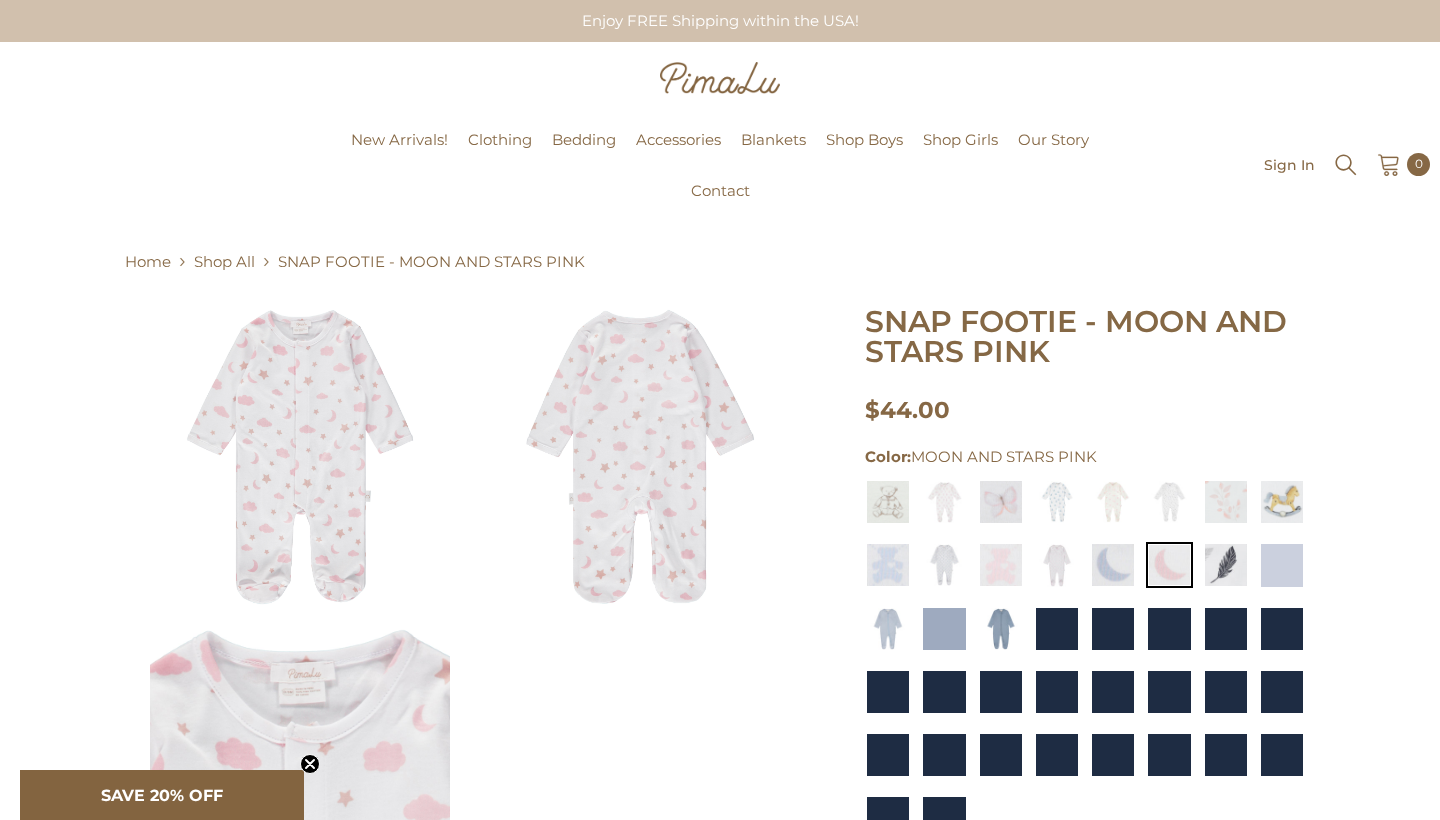 scroll, scrollTop: 0, scrollLeft: 0, axis: both 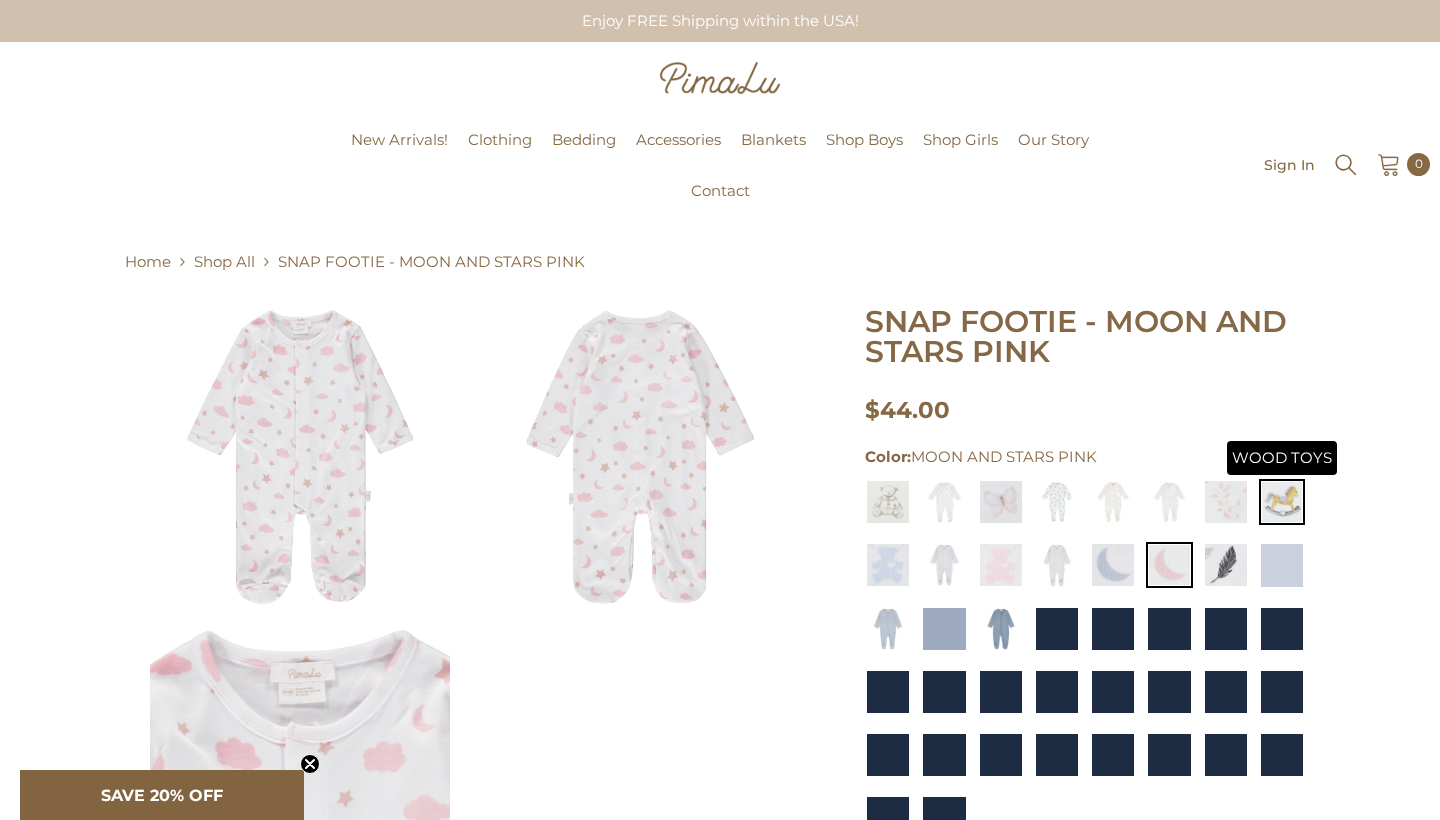 click at bounding box center [1282, 502] 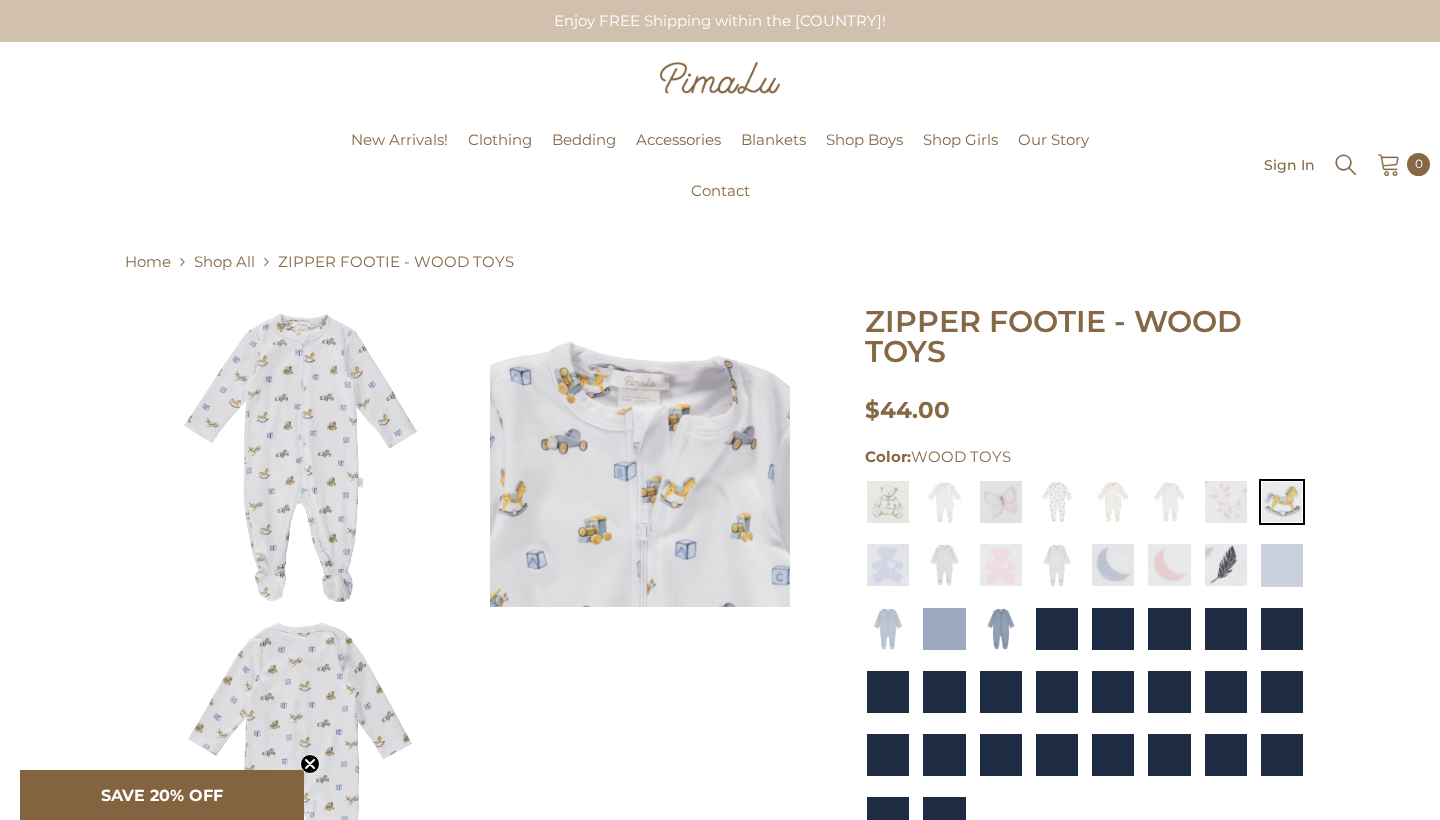 scroll, scrollTop: 0, scrollLeft: 0, axis: both 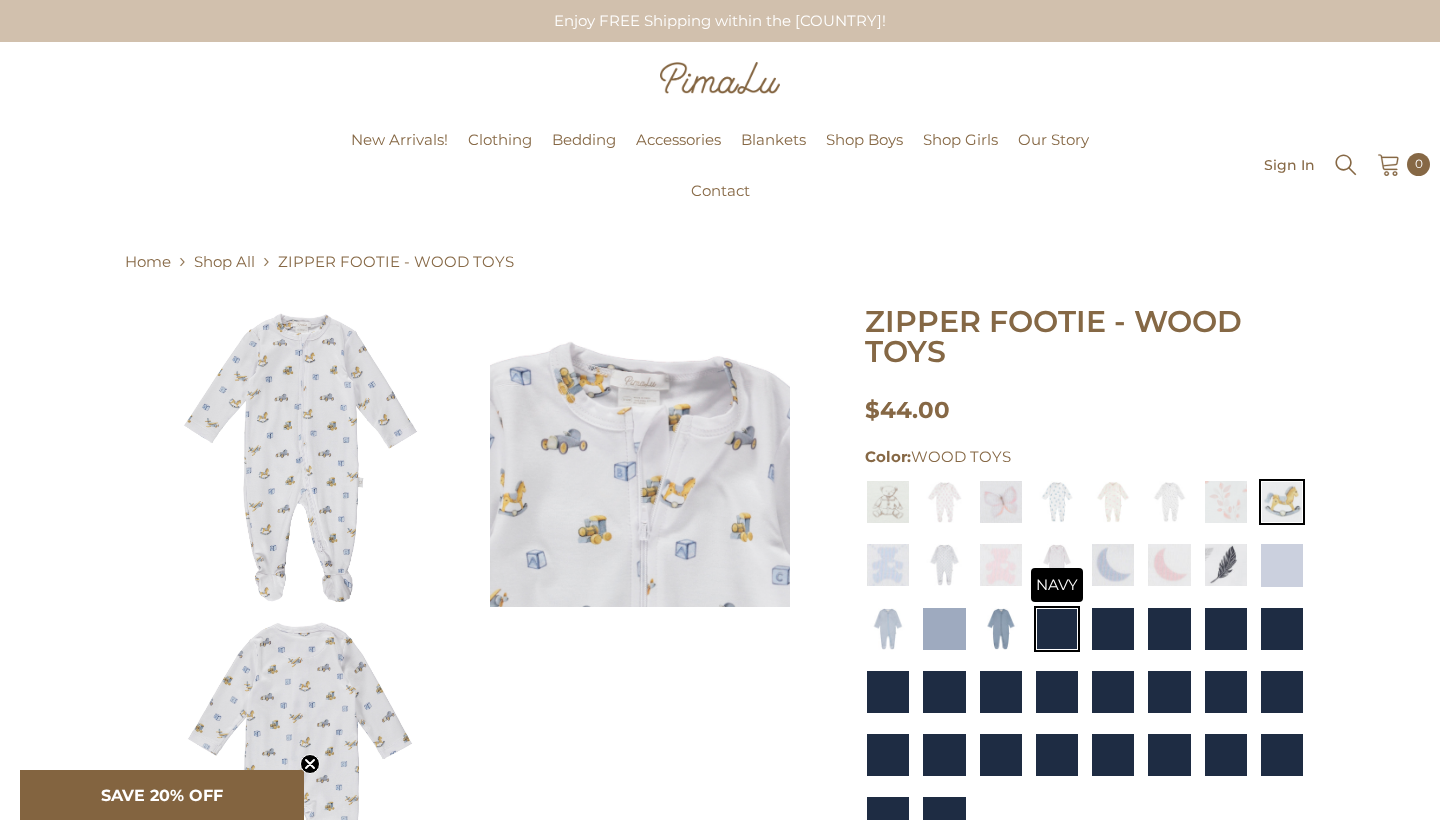 click at bounding box center (1057, 629) 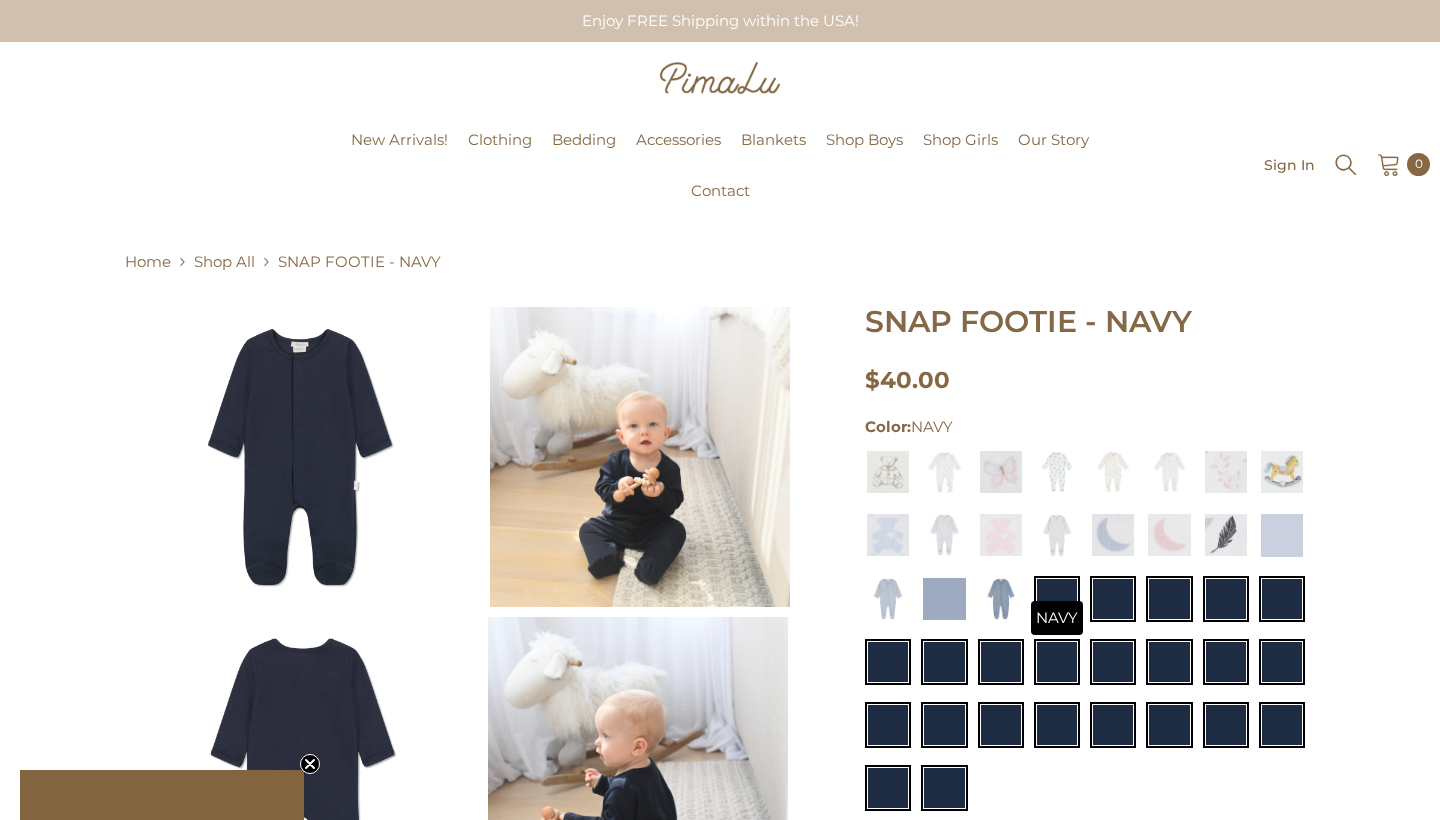 scroll, scrollTop: 0, scrollLeft: 0, axis: both 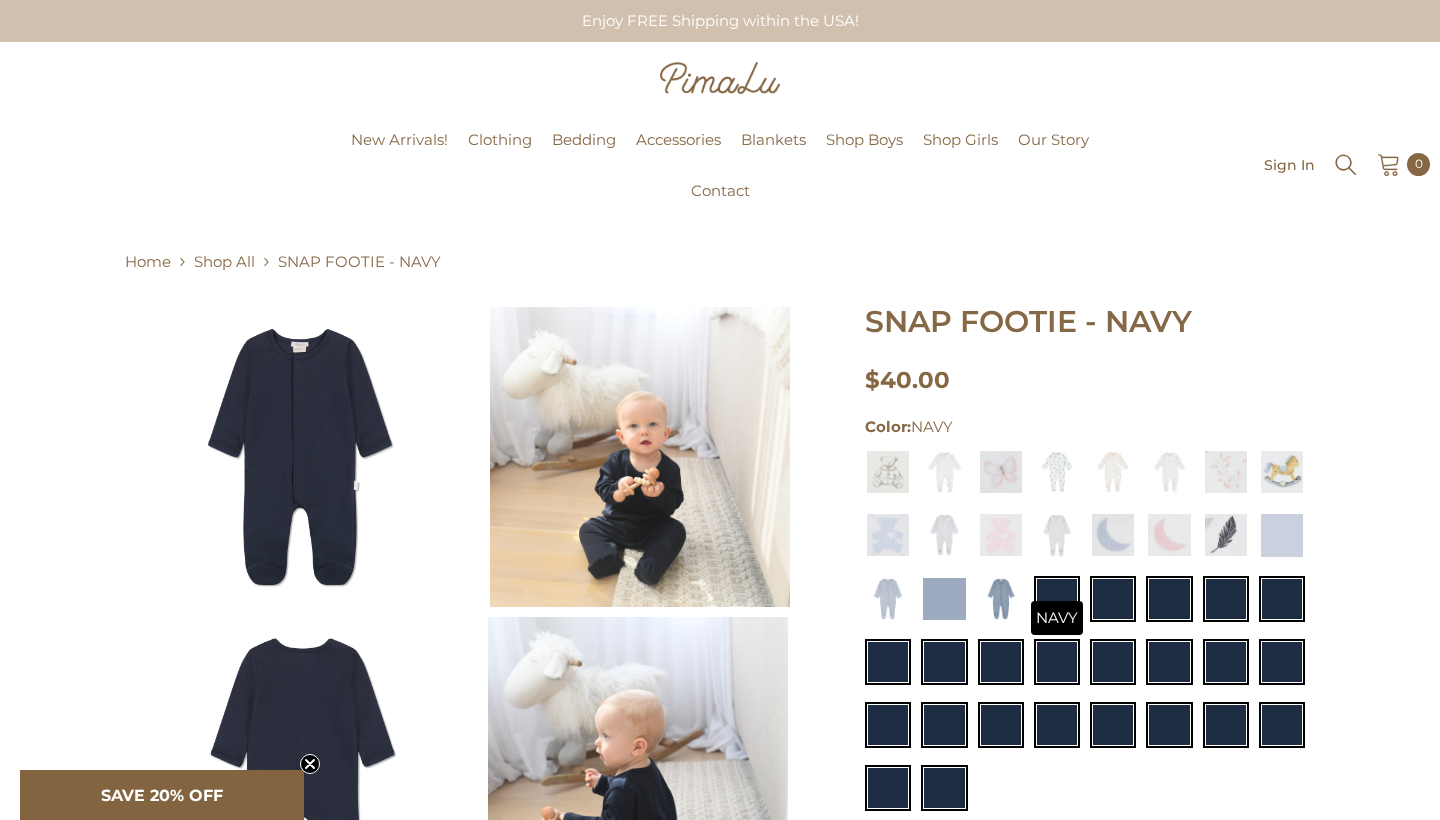 click at bounding box center [1057, 599] 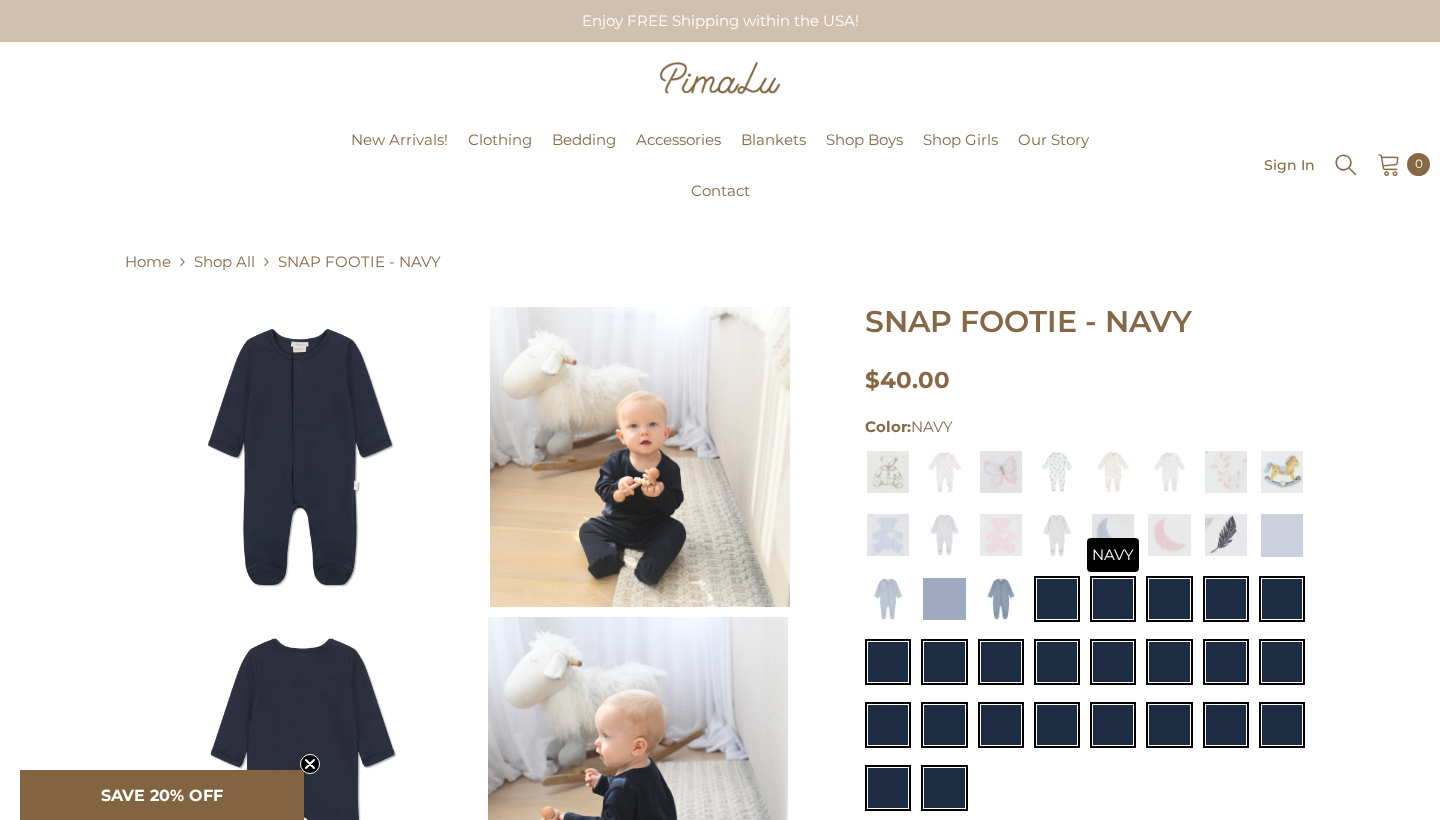 scroll, scrollTop: 0, scrollLeft: 0, axis: both 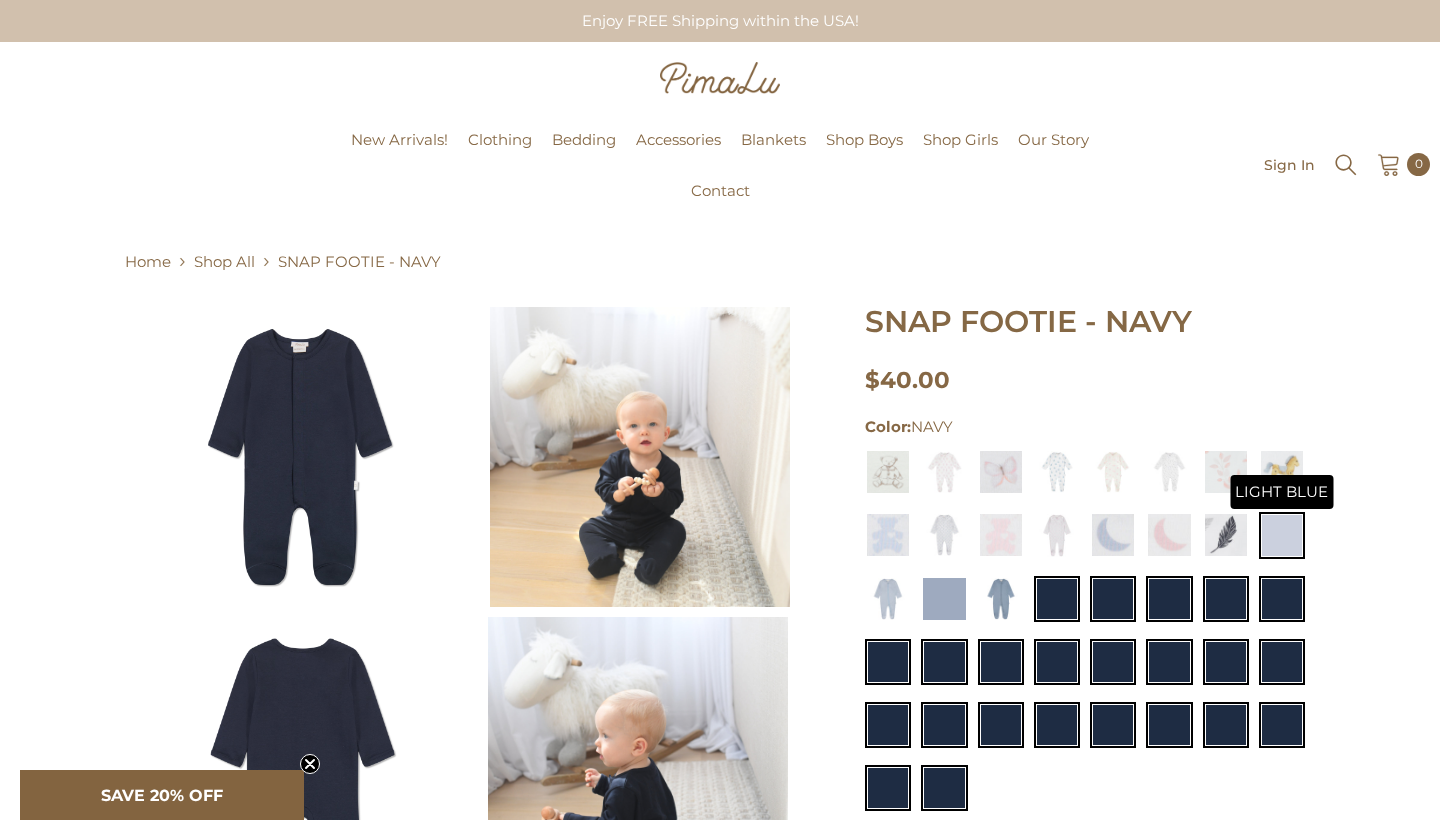 click at bounding box center (1282, 535) 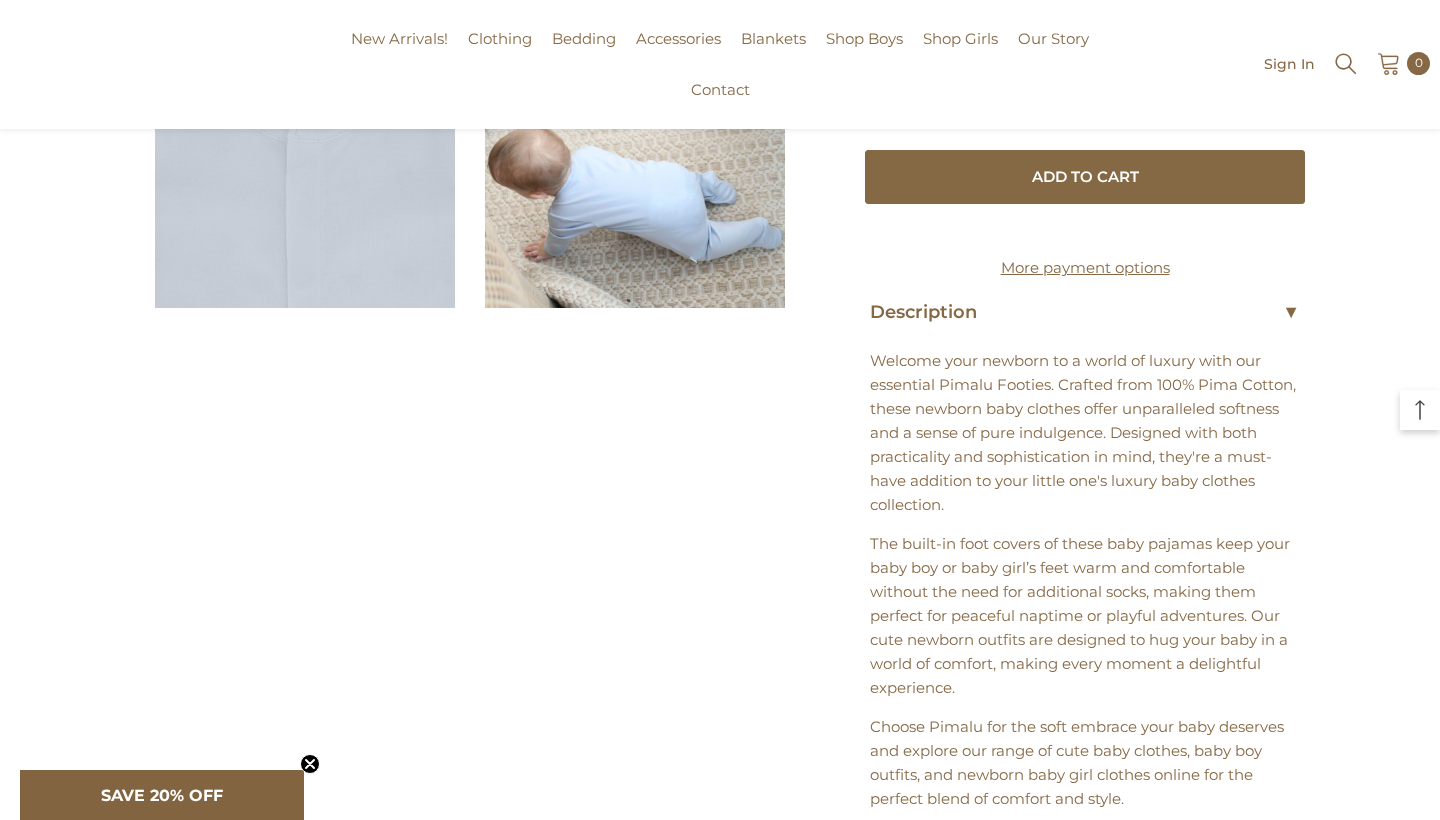 scroll, scrollTop: 906, scrollLeft: 0, axis: vertical 